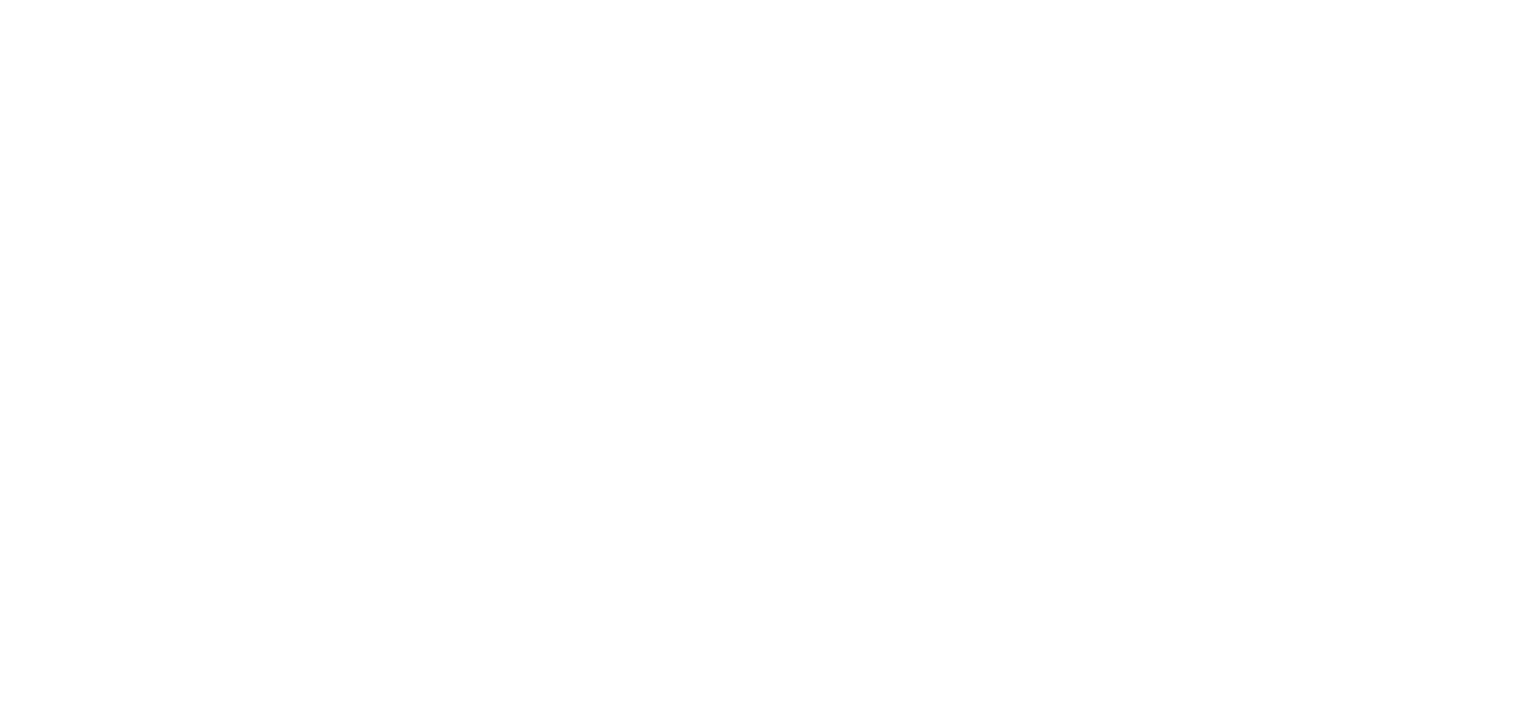 scroll, scrollTop: 0, scrollLeft: 0, axis: both 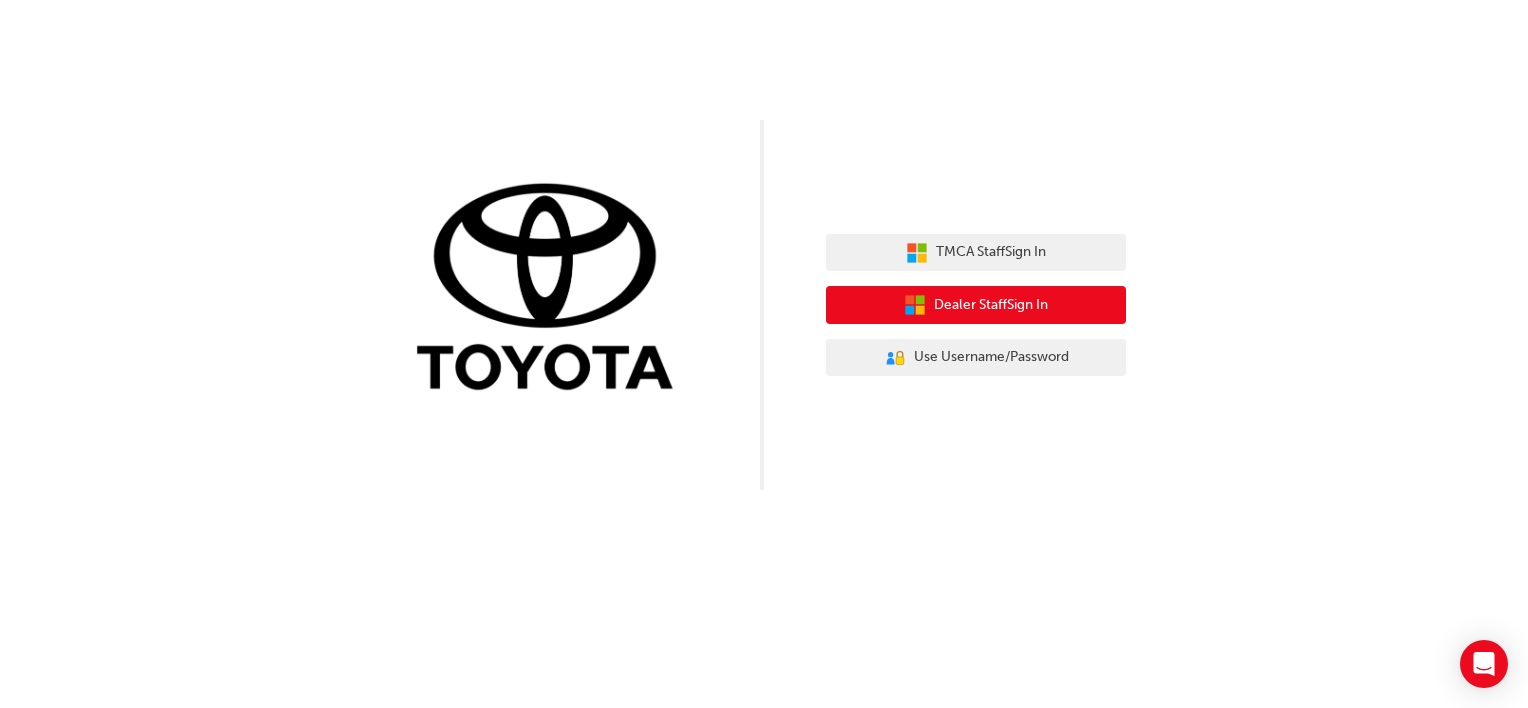 click on "Dealer Staff  Sign In" at bounding box center [991, 305] 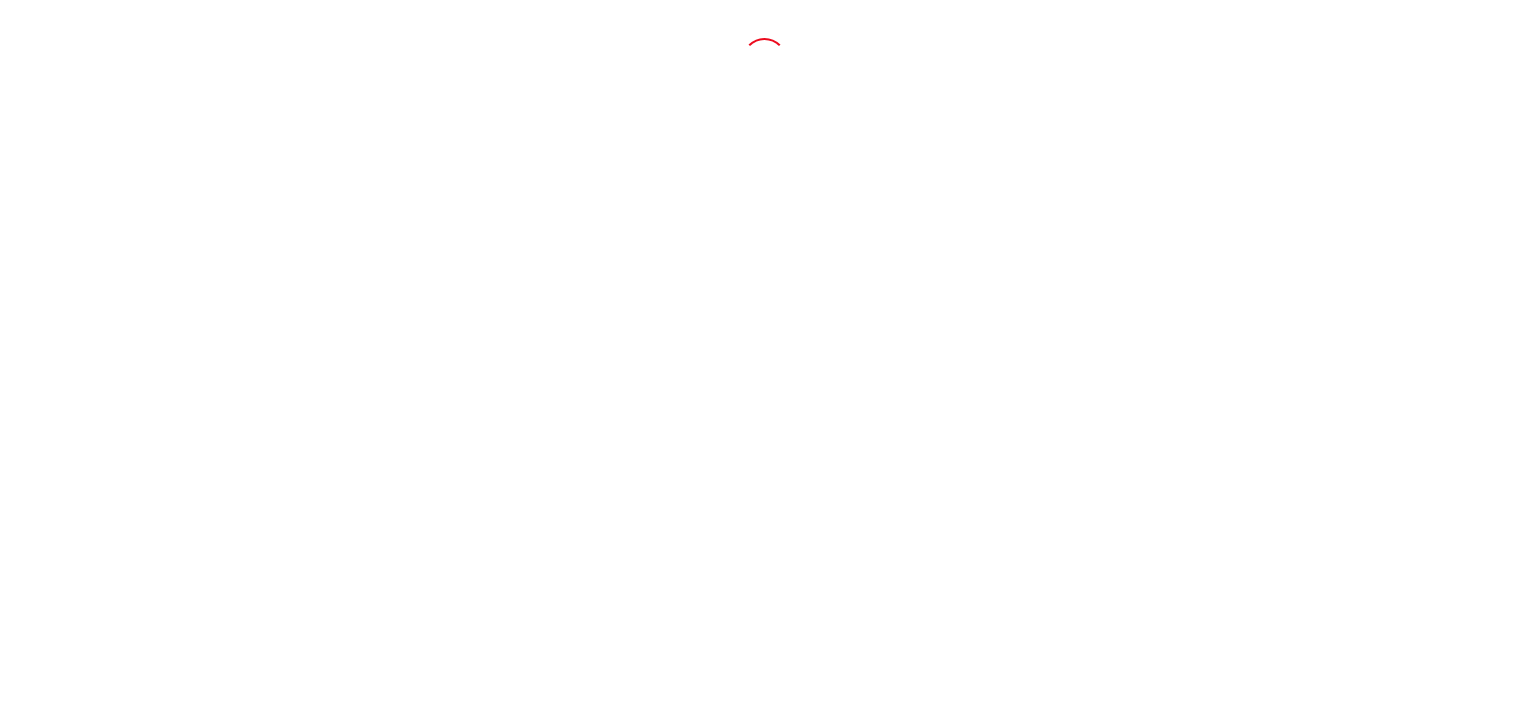 scroll, scrollTop: 0, scrollLeft: 0, axis: both 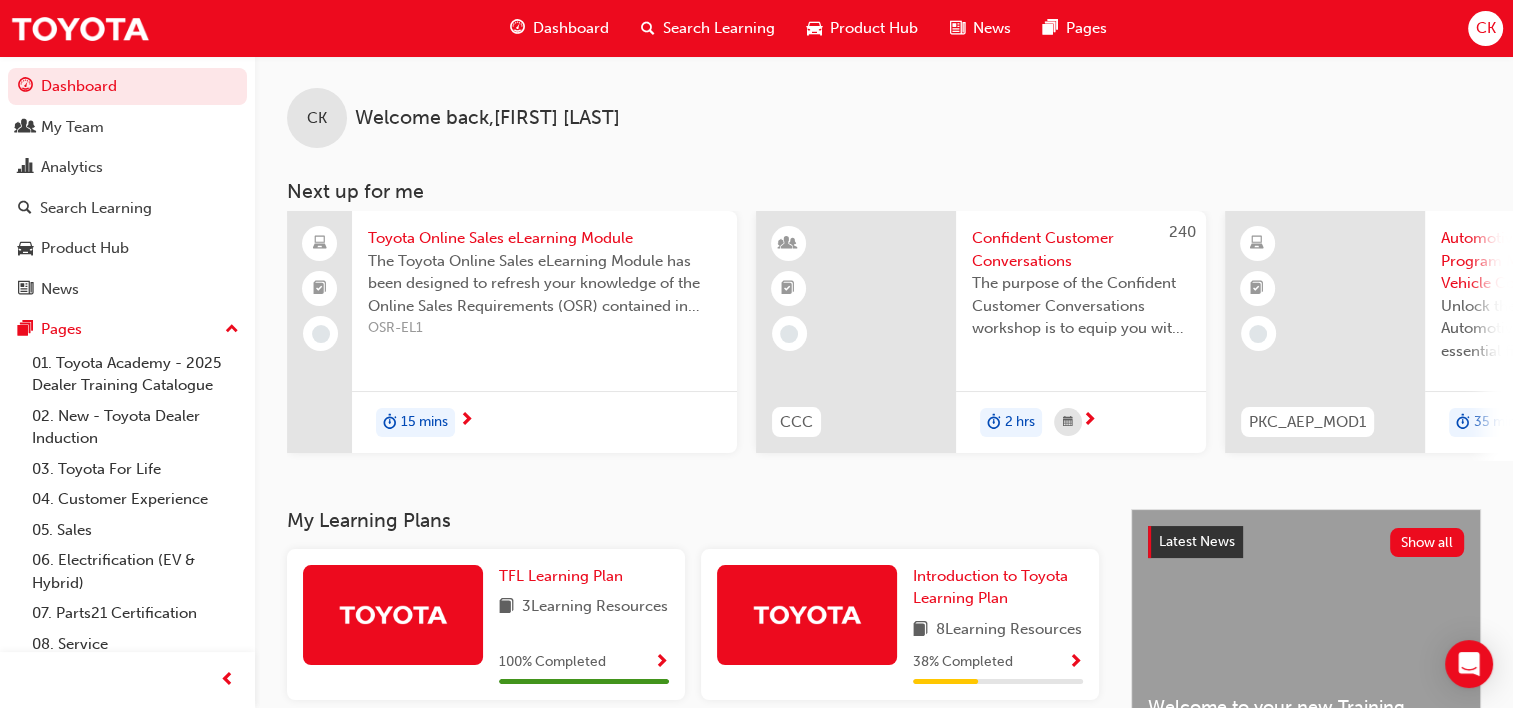 click on "Search Learning" at bounding box center [719, 28] 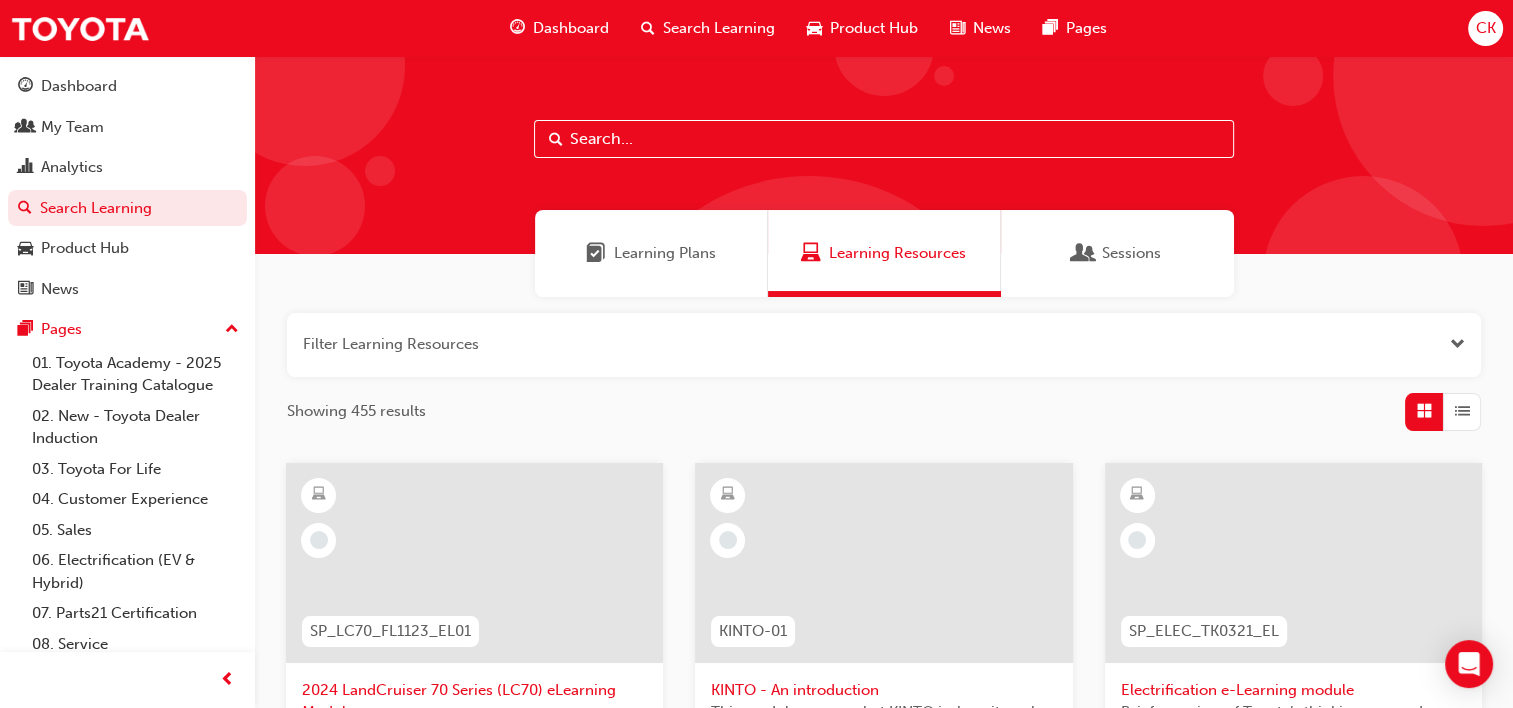 click at bounding box center (884, 139) 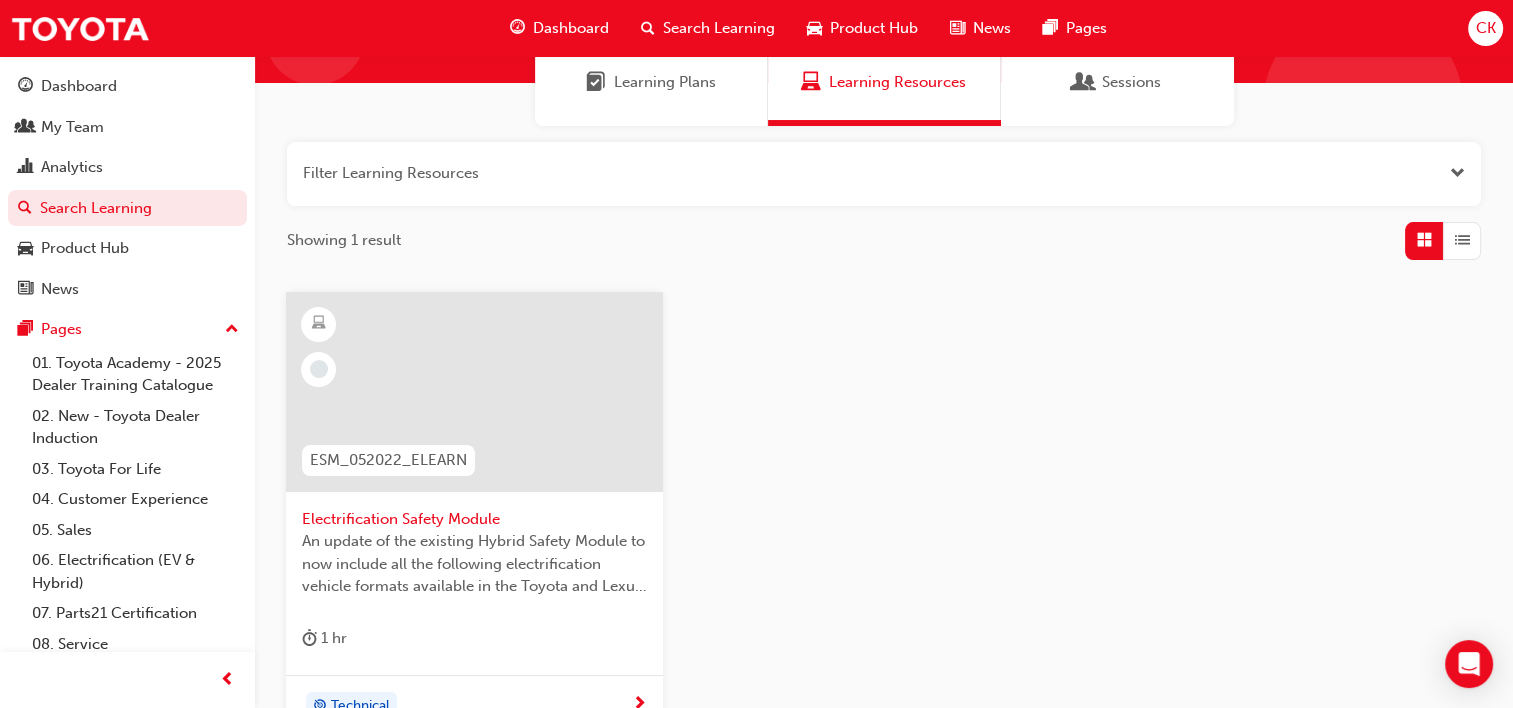 scroll, scrollTop: 200, scrollLeft: 0, axis: vertical 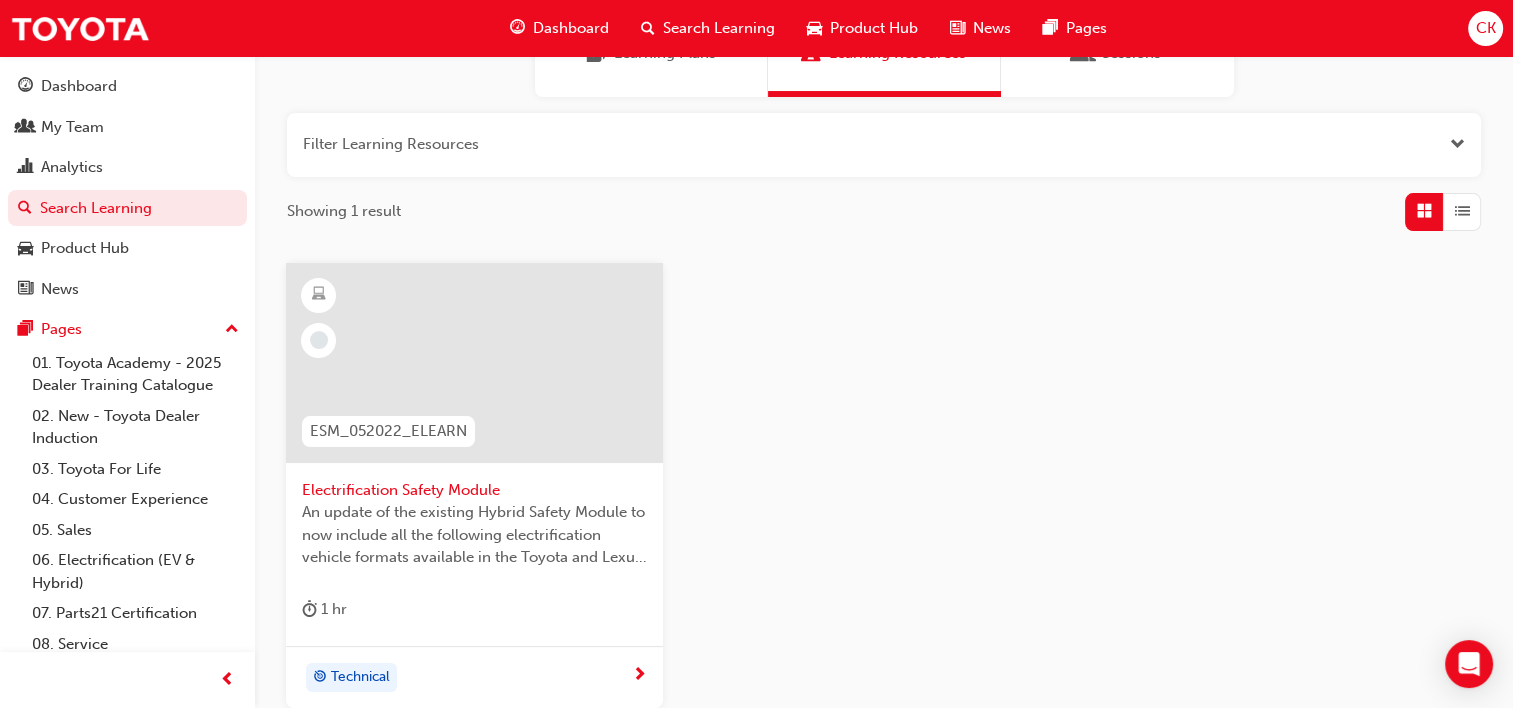 type on "electrification safety" 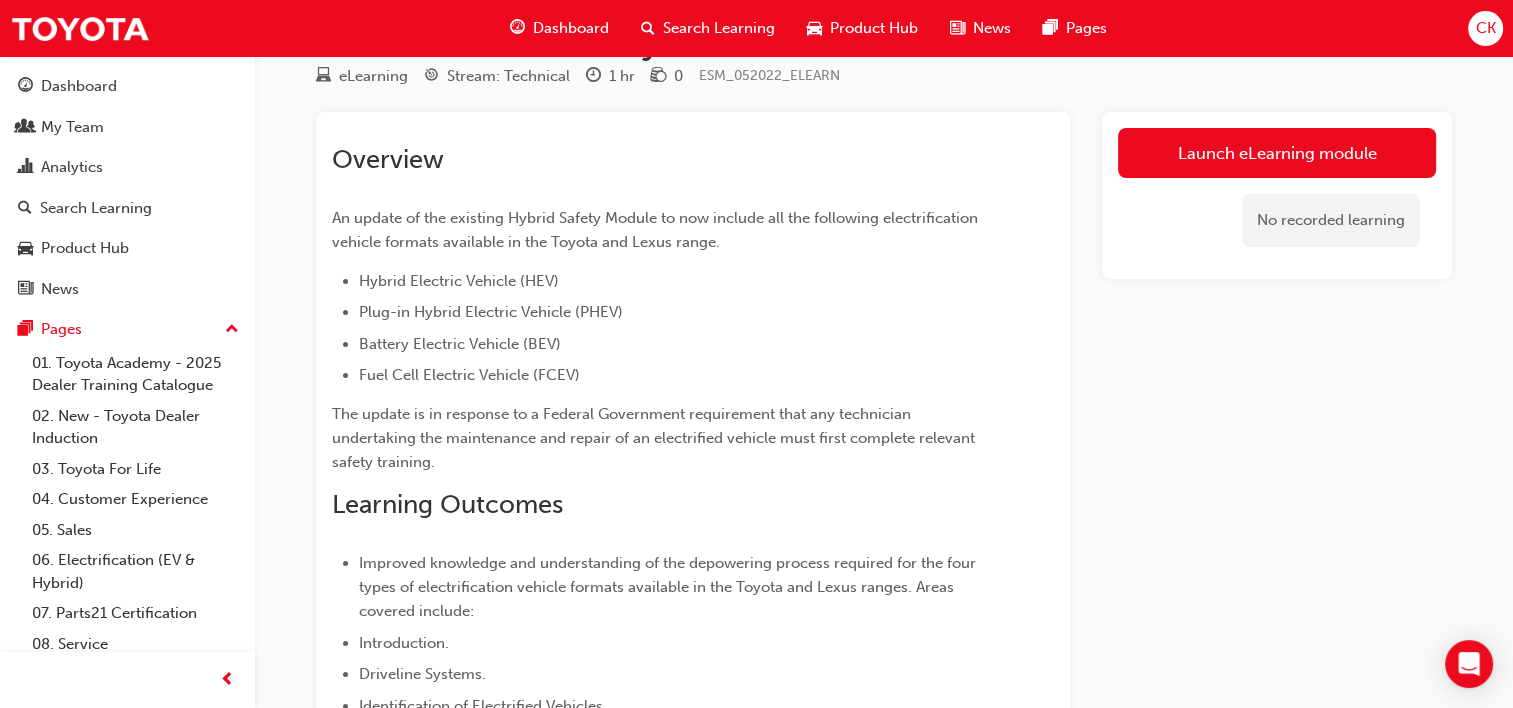 scroll, scrollTop: 66, scrollLeft: 0, axis: vertical 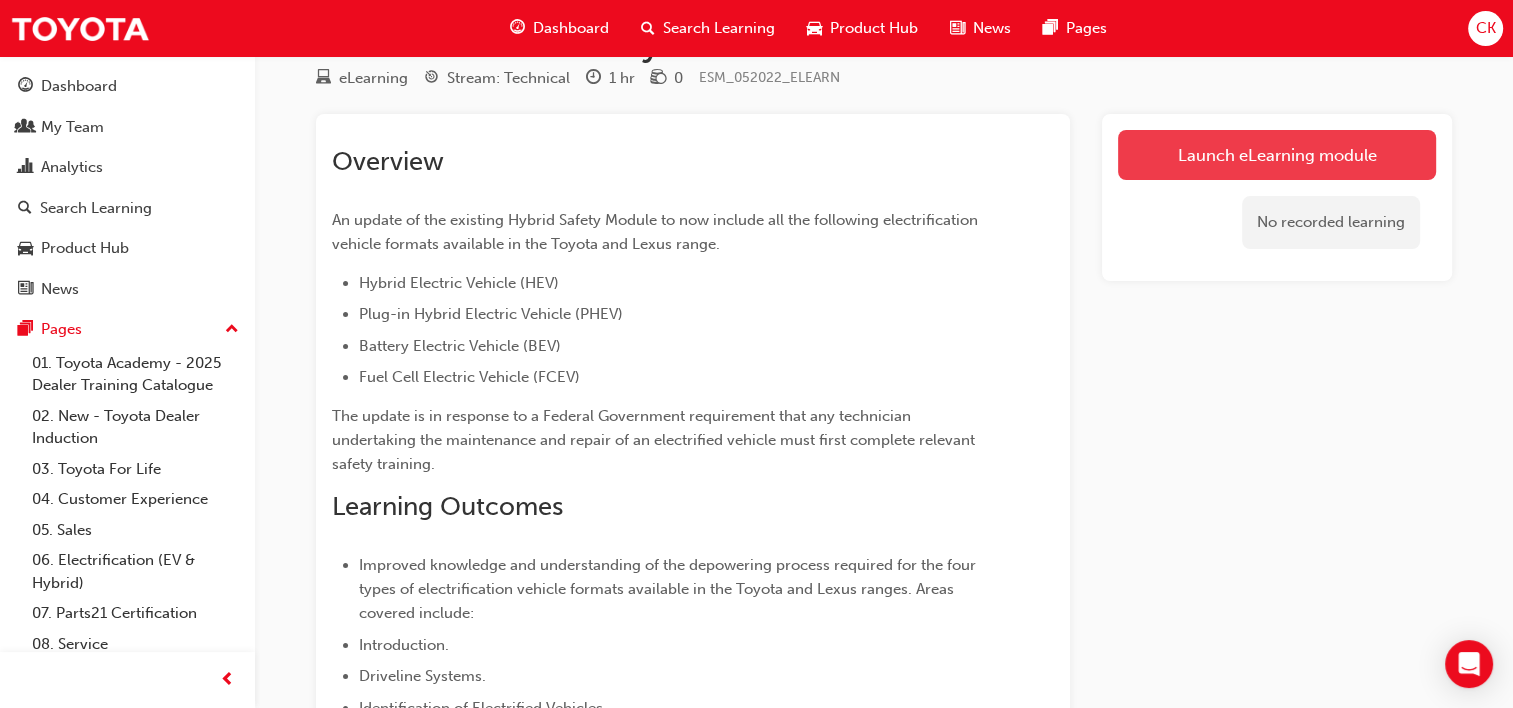 click on "Launch eLearning module" at bounding box center (1277, 155) 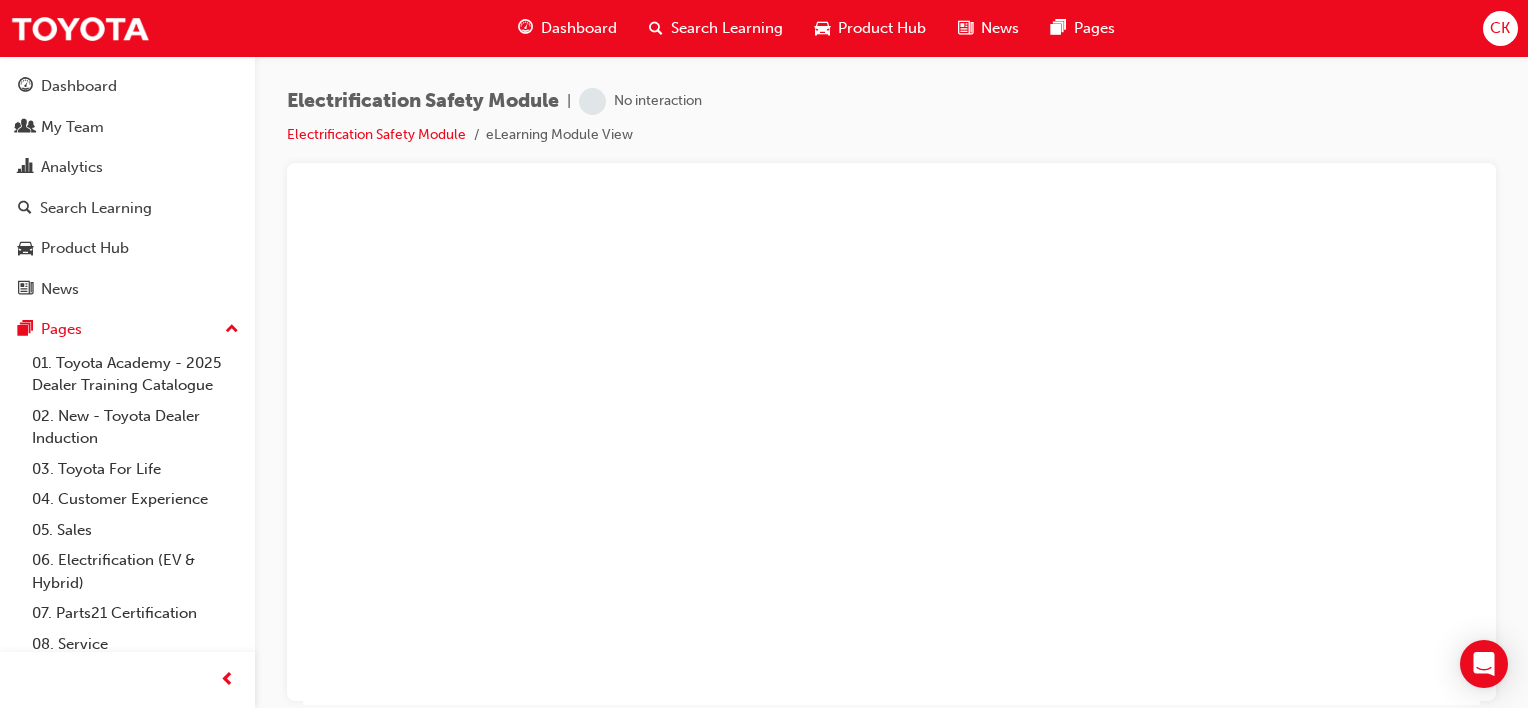 scroll, scrollTop: 0, scrollLeft: 0, axis: both 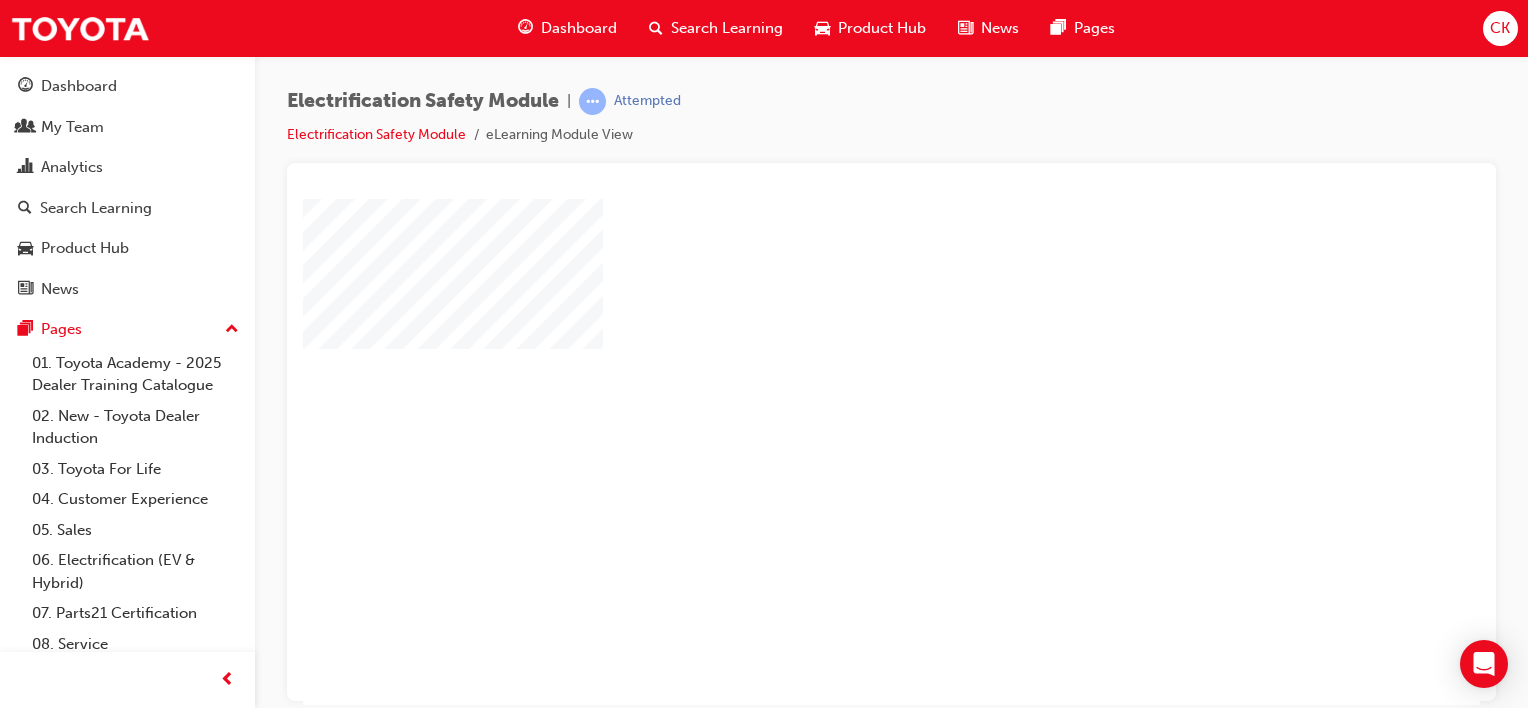 click at bounding box center [834, 393] 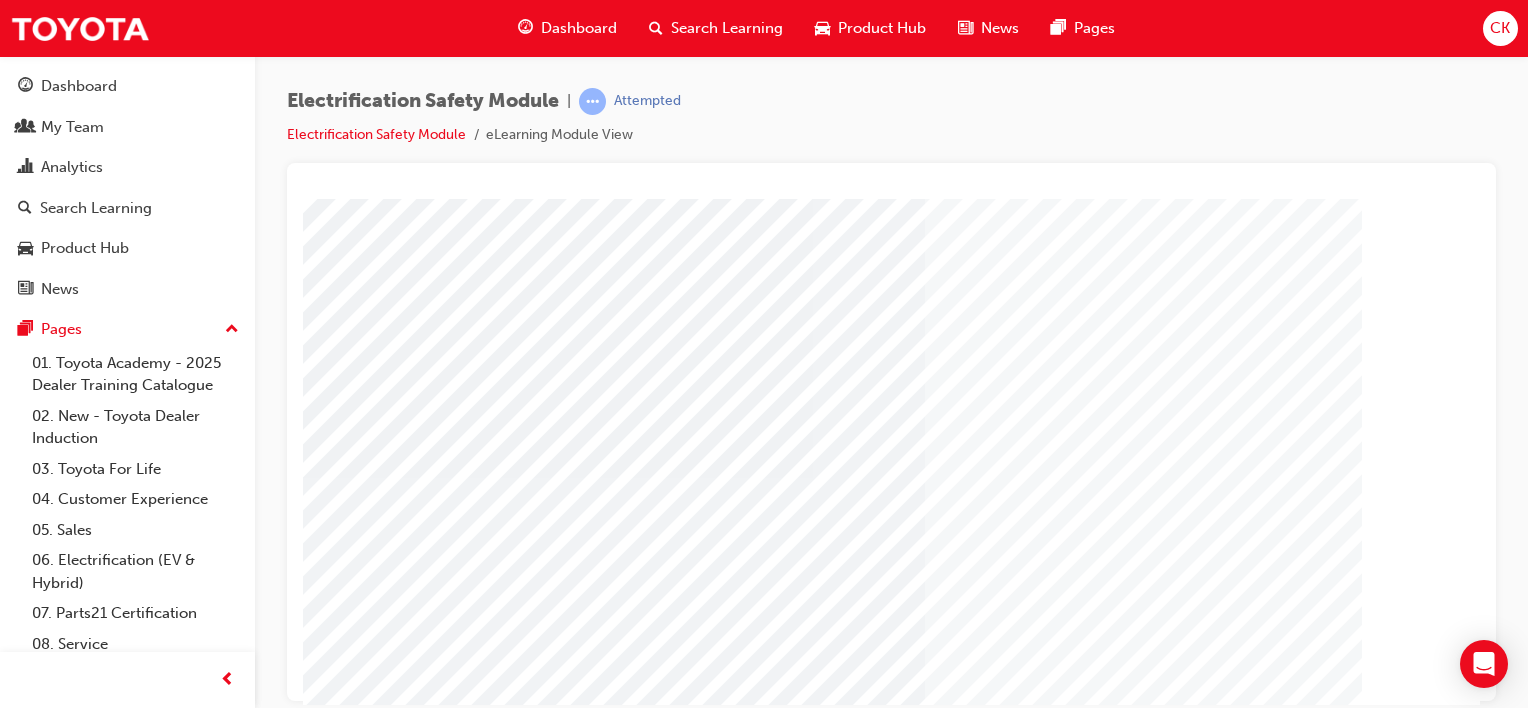 scroll, scrollTop: 200, scrollLeft: 0, axis: vertical 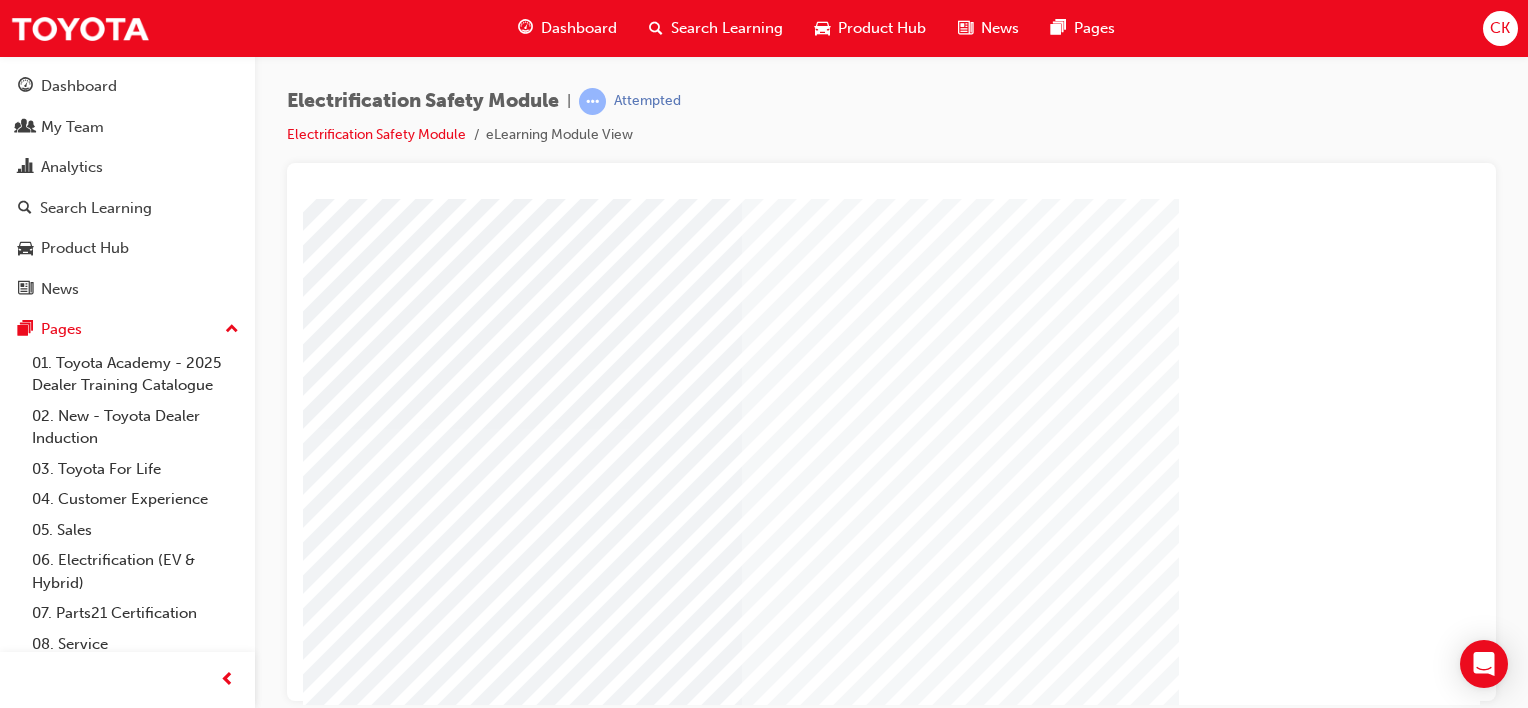 drag, startPoint x: 1193, startPoint y: 690, endPoint x: 1703, endPoint y: 902, distance: 552.30786 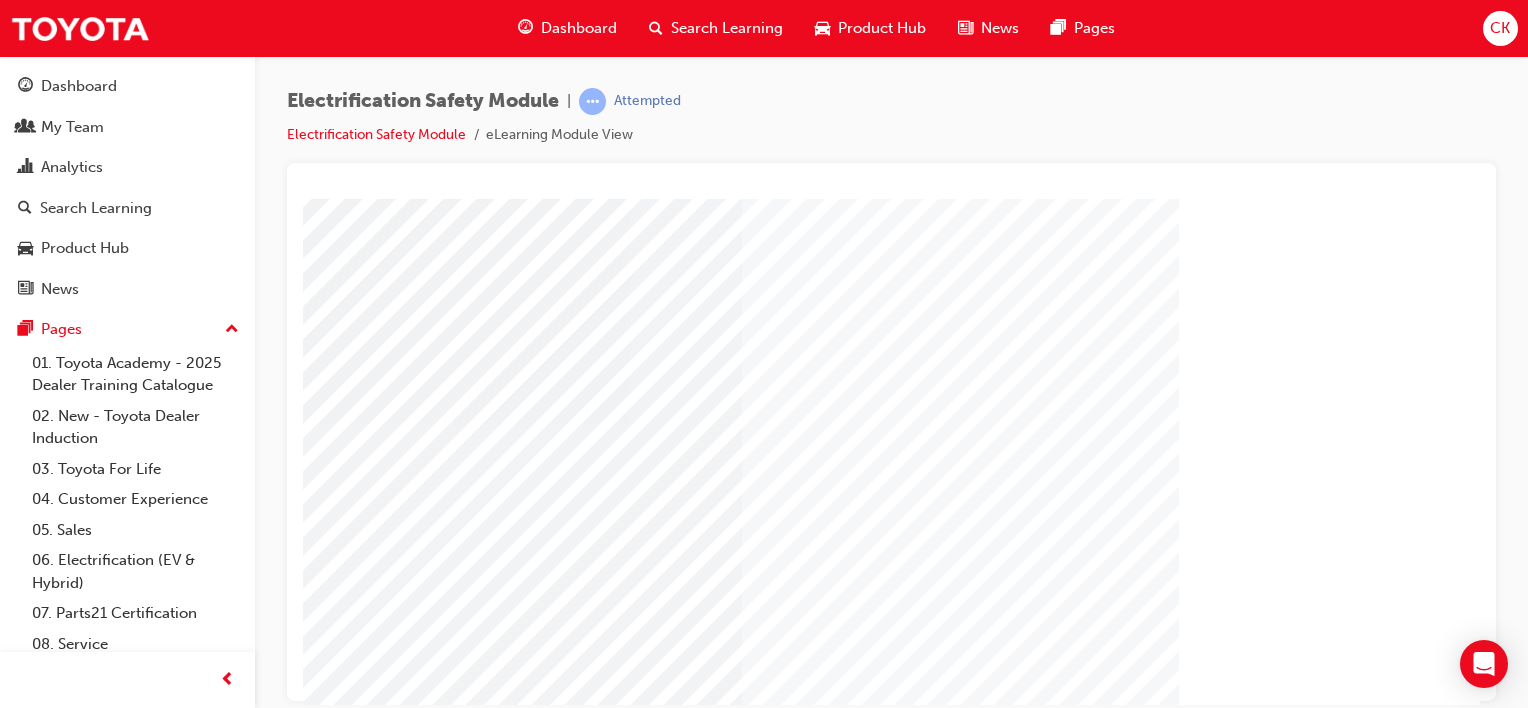 scroll, scrollTop: 159, scrollLeft: 198, axis: both 